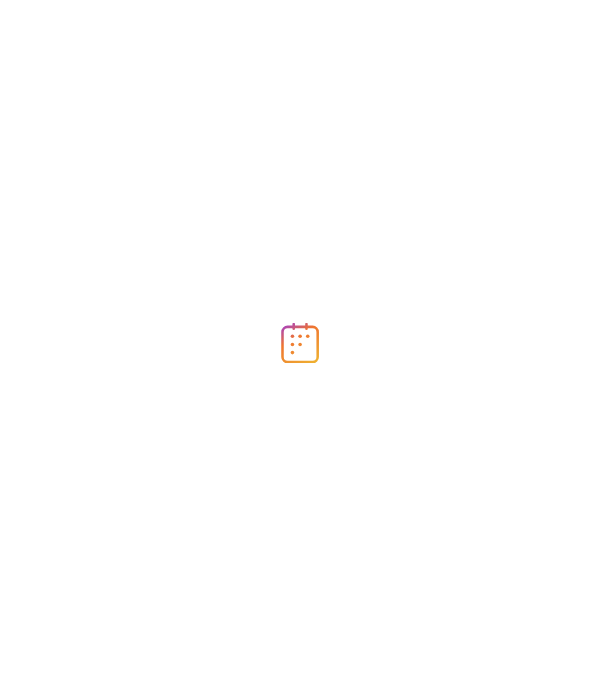 scroll, scrollTop: 0, scrollLeft: 0, axis: both 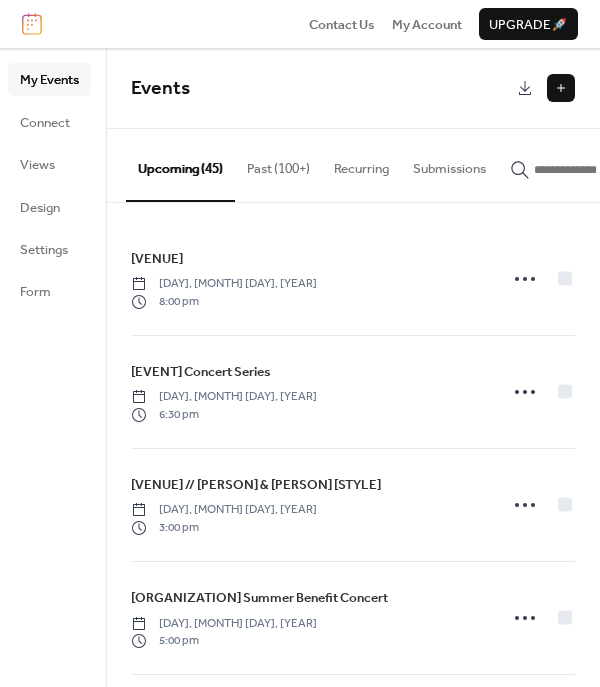 click at bounding box center (594, 170) 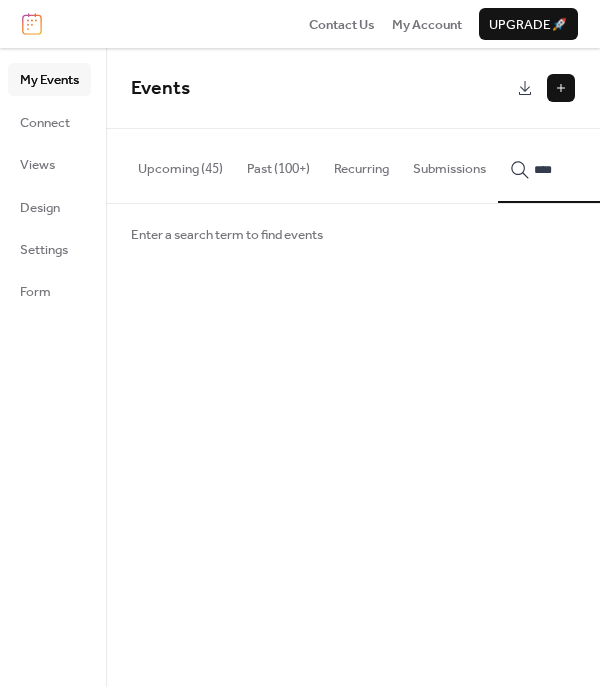 click on "***" at bounding box center (582, 165) 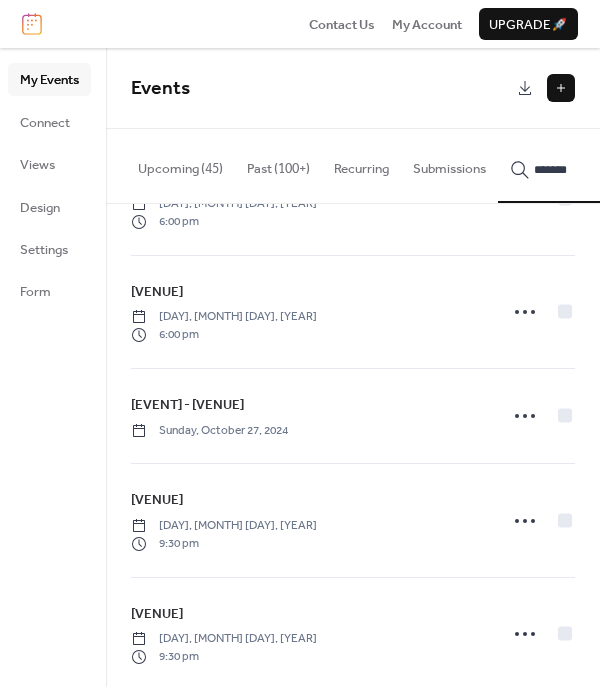 scroll, scrollTop: 4736, scrollLeft: 0, axis: vertical 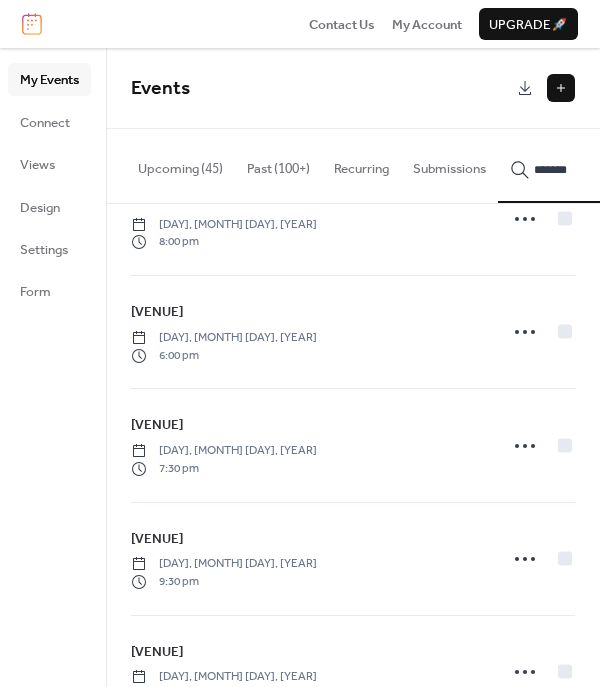 type on "*******" 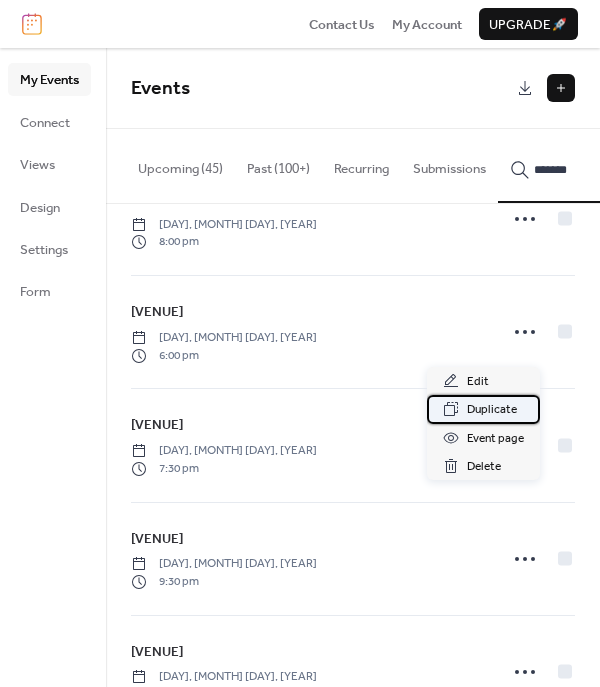 click on "Duplicate" at bounding box center (492, 410) 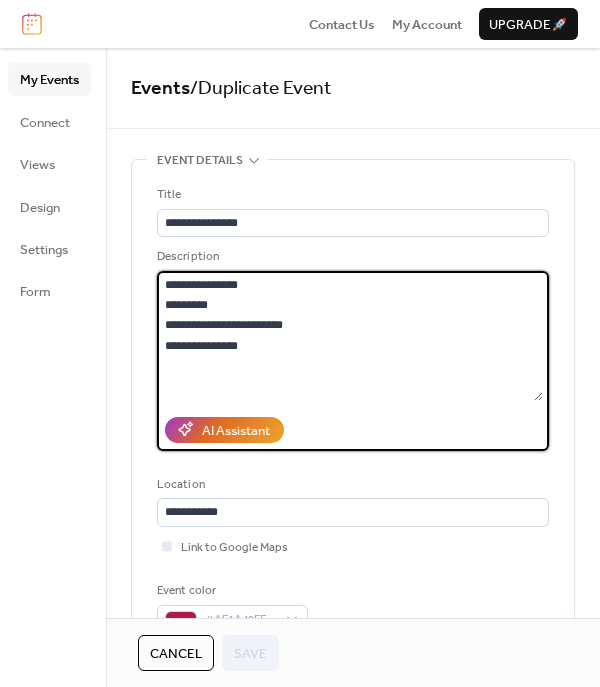 click on "**********" at bounding box center [350, 336] 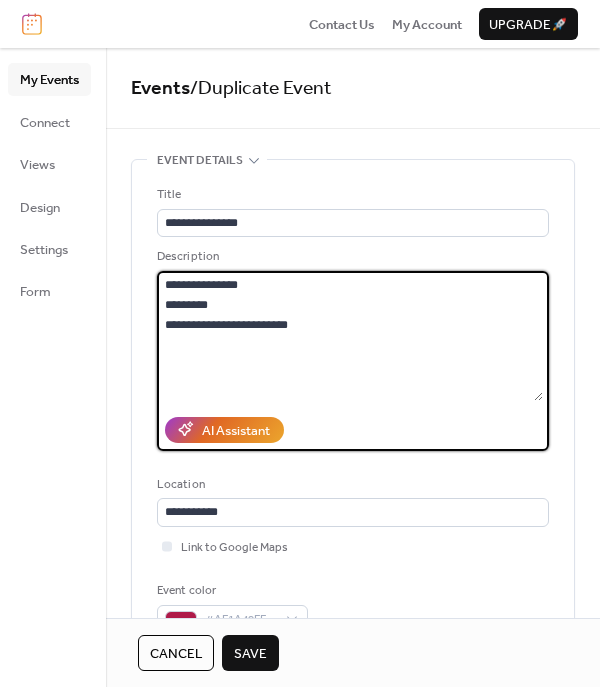 click on "**********" at bounding box center [350, 336] 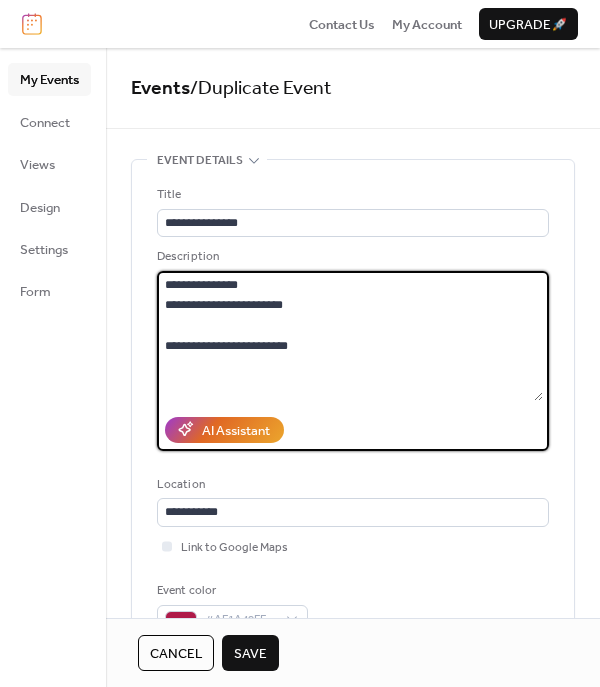 click on "**********" at bounding box center (350, 336) 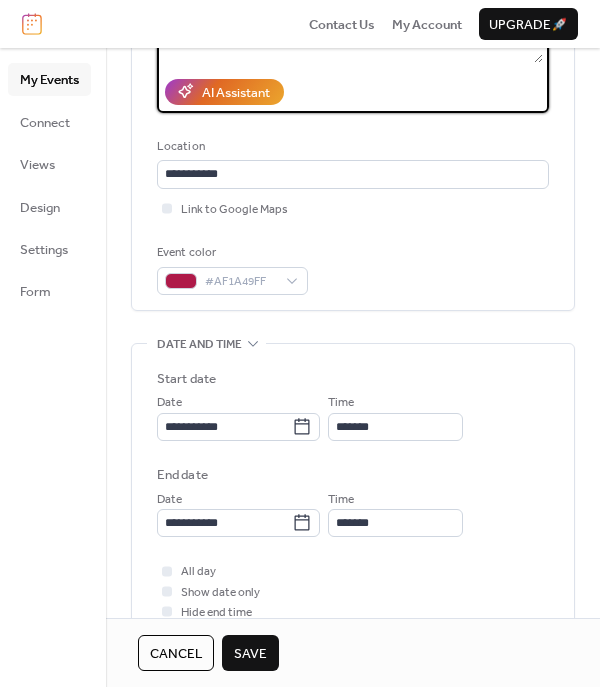 scroll, scrollTop: 342, scrollLeft: 0, axis: vertical 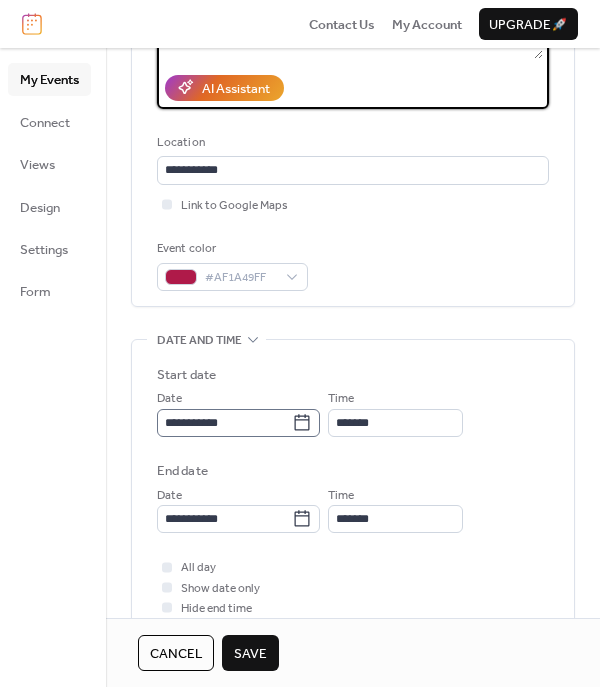 type on "**********" 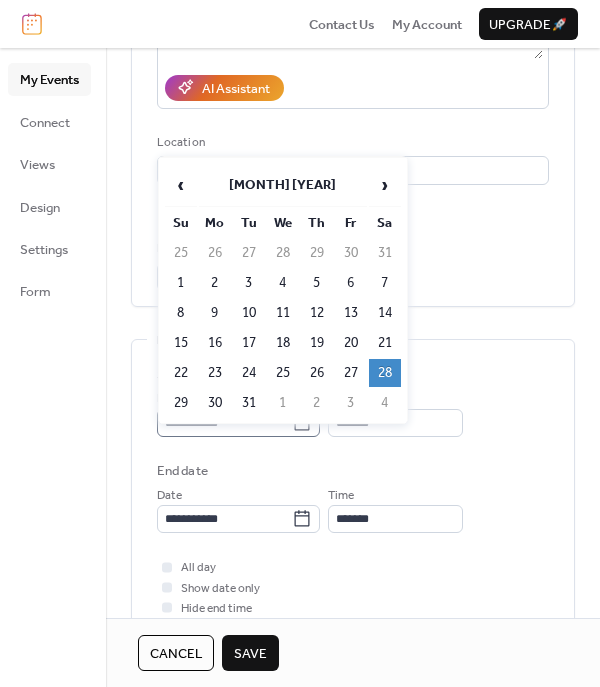 click 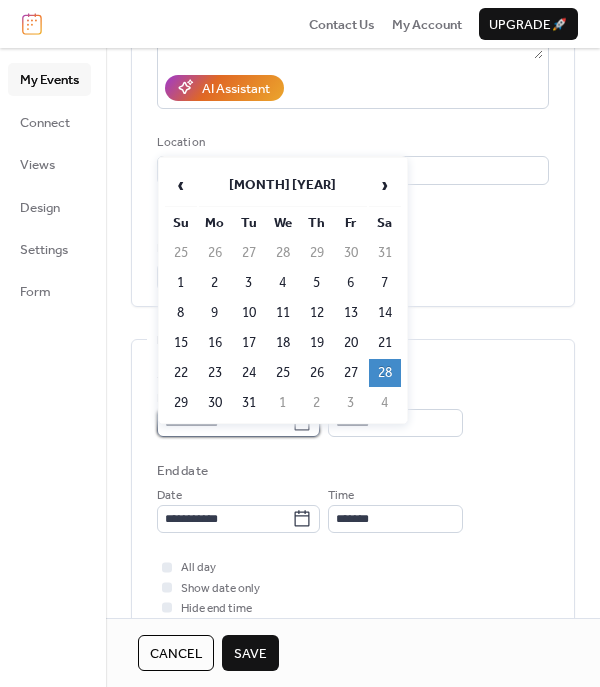 click on "**********" at bounding box center [224, 423] 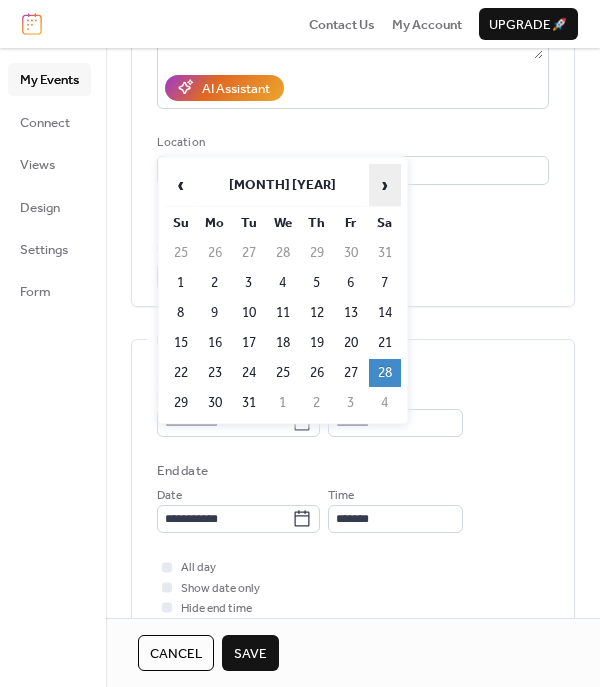 click on "›" at bounding box center (385, 185) 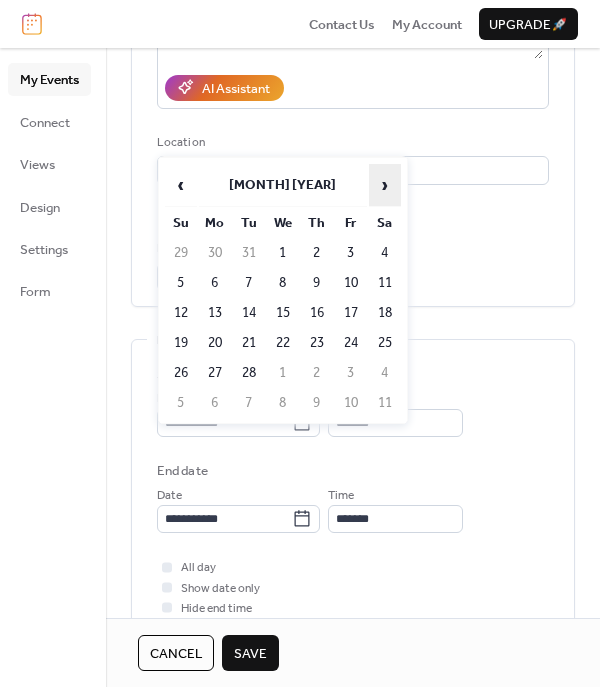 click on "›" at bounding box center [385, 185] 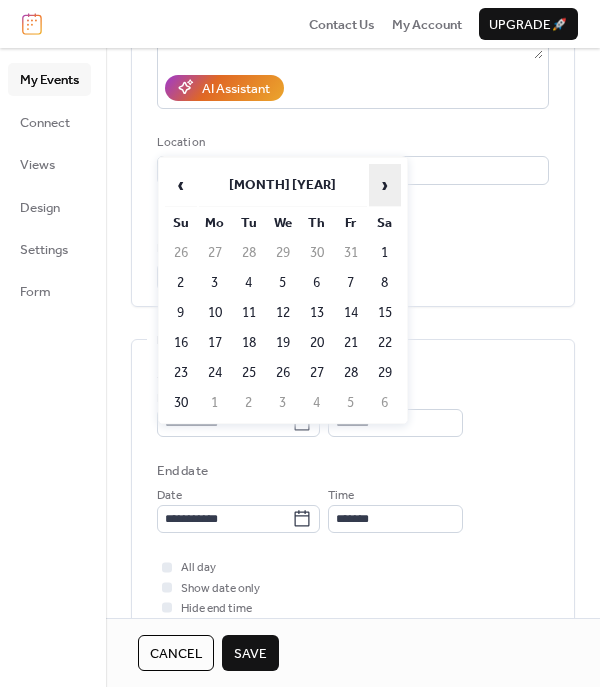 click on "›" at bounding box center (385, 185) 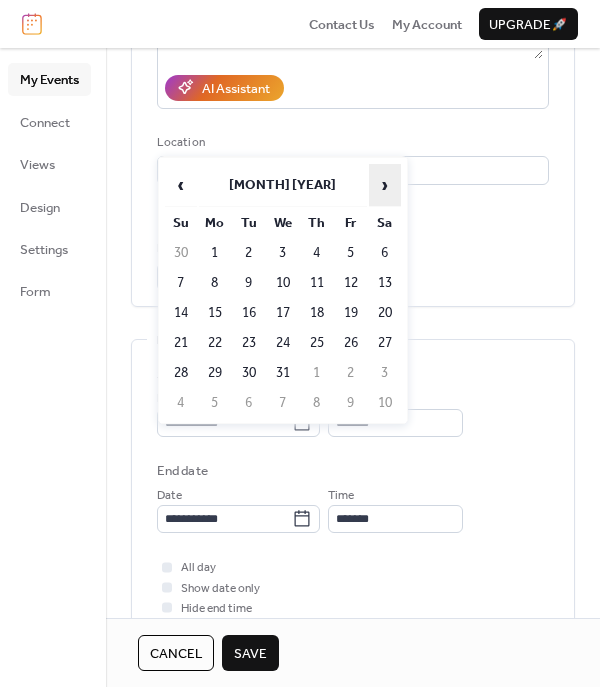 click on "›" at bounding box center [385, 185] 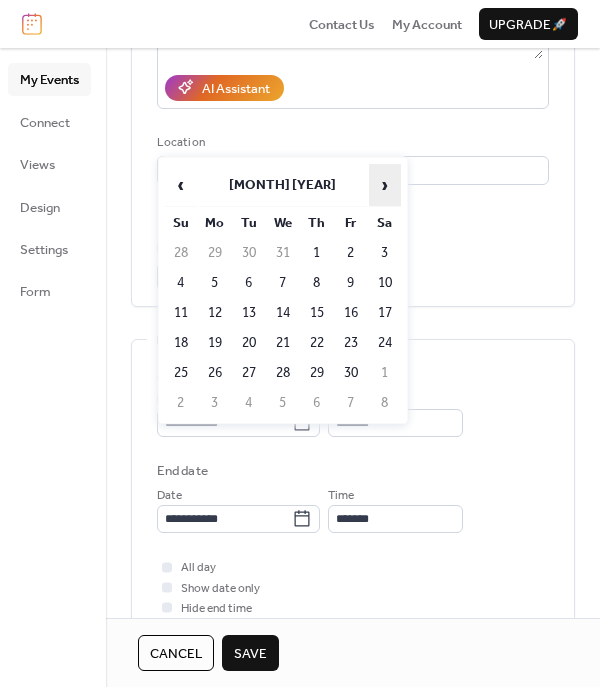 click on "›" at bounding box center (385, 185) 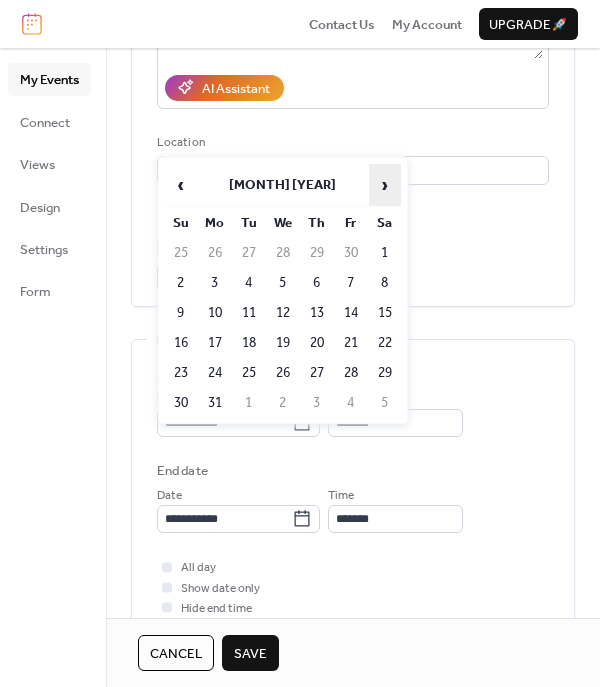 click on "›" at bounding box center [385, 185] 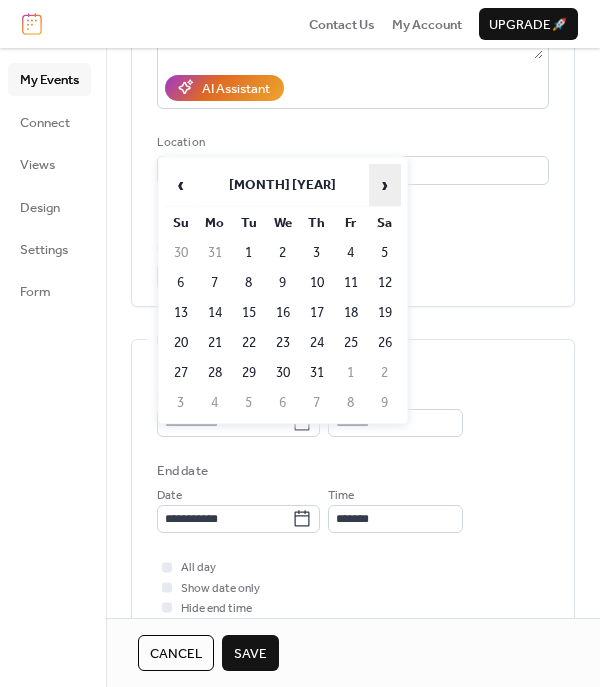 click on "›" at bounding box center (385, 185) 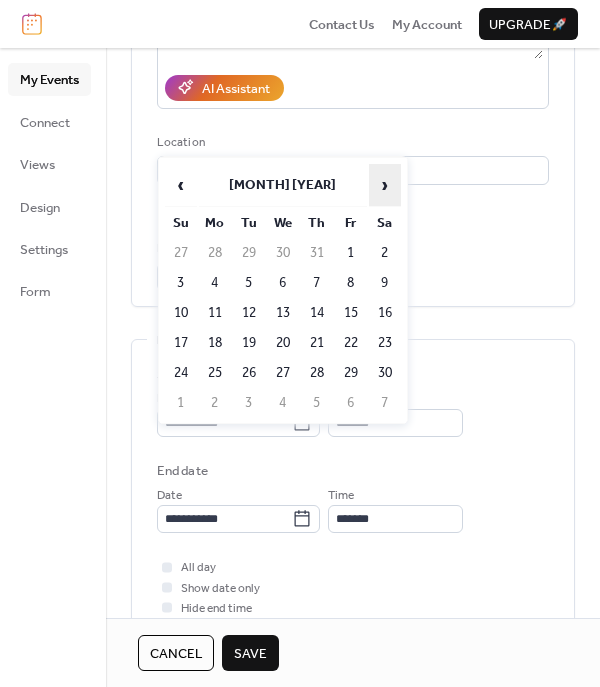 click on "›" at bounding box center (385, 185) 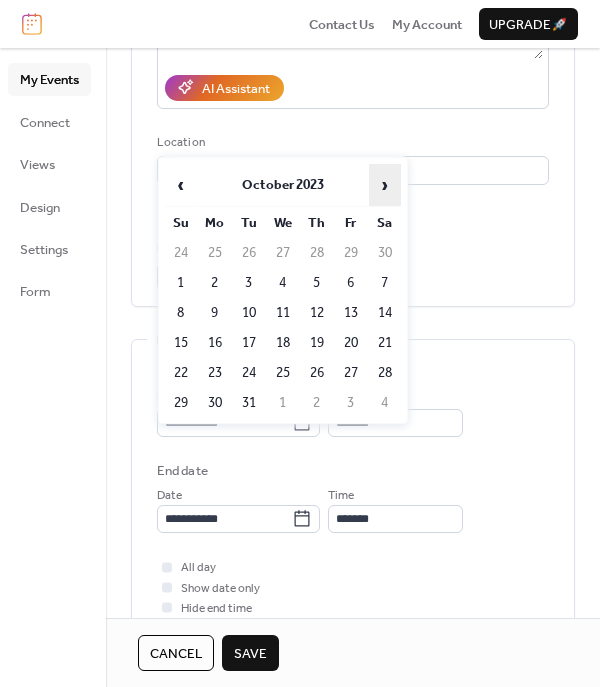 click on "›" at bounding box center [385, 185] 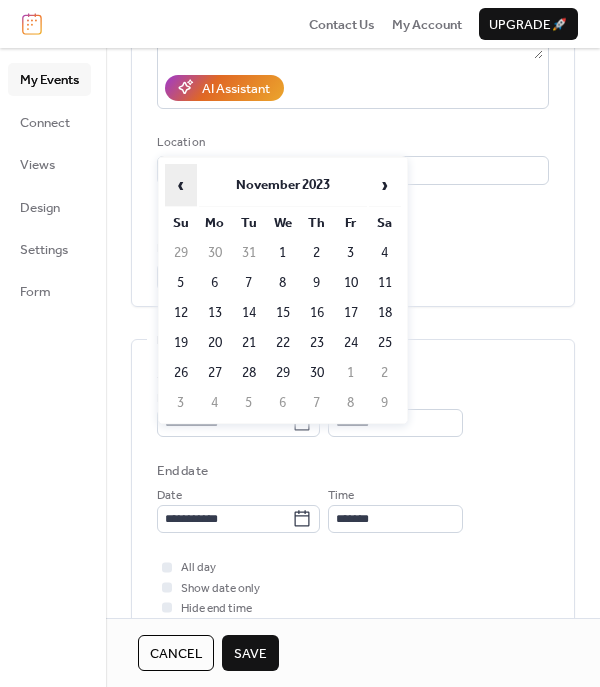 click on "‹" at bounding box center [181, 185] 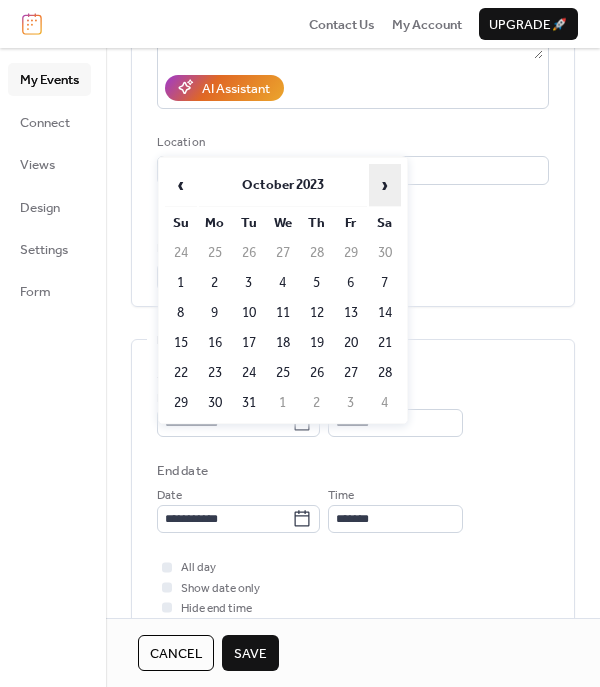 click on "›" at bounding box center (385, 185) 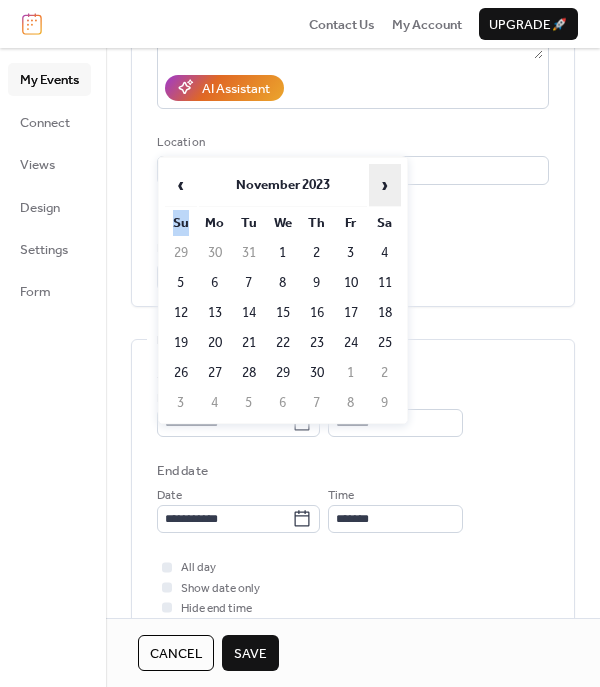 click on "›" at bounding box center (385, 185) 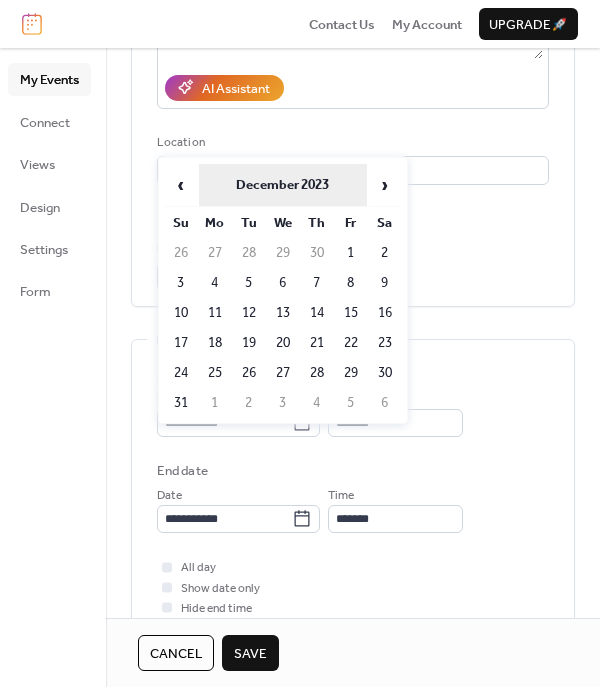 click on "December 2023" at bounding box center (283, 185) 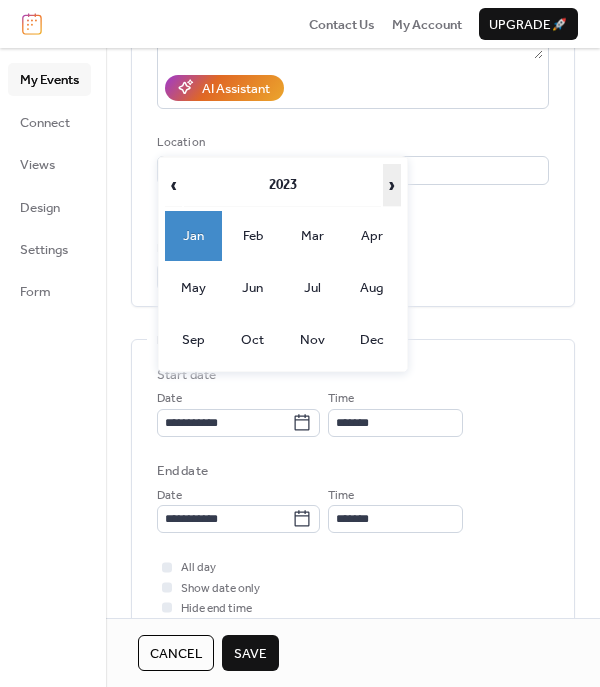 click on "›" at bounding box center [392, 185] 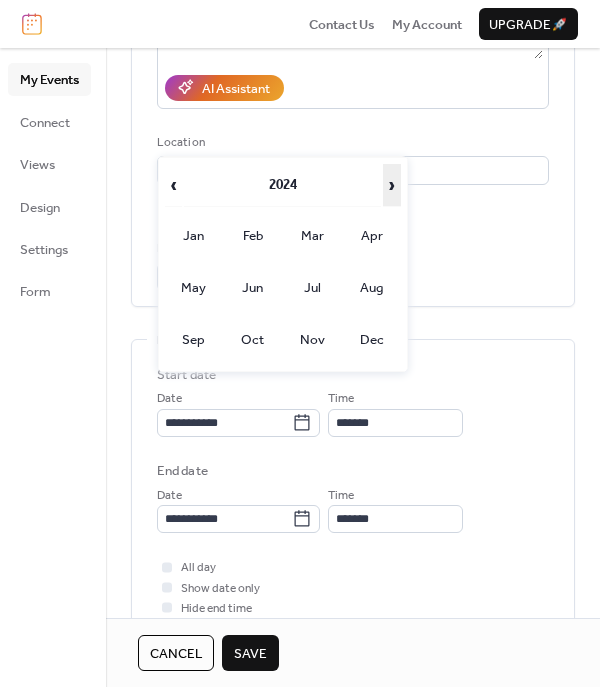 click on "›" at bounding box center [392, 185] 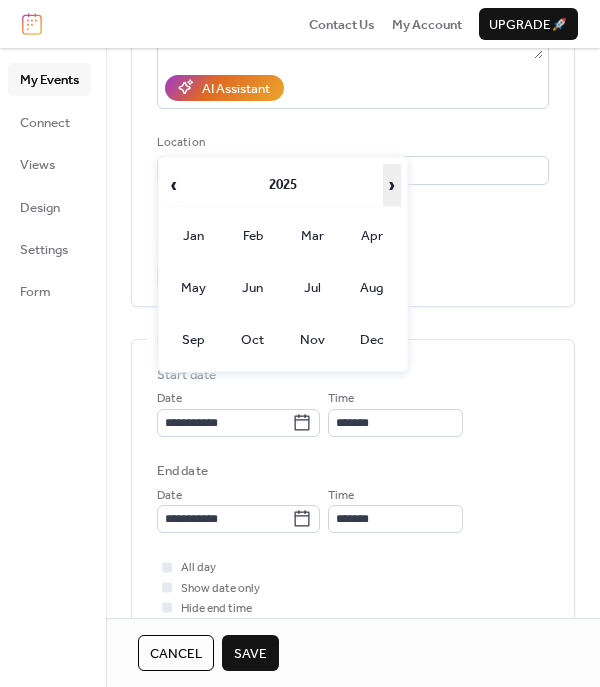 click on "›" at bounding box center (392, 185) 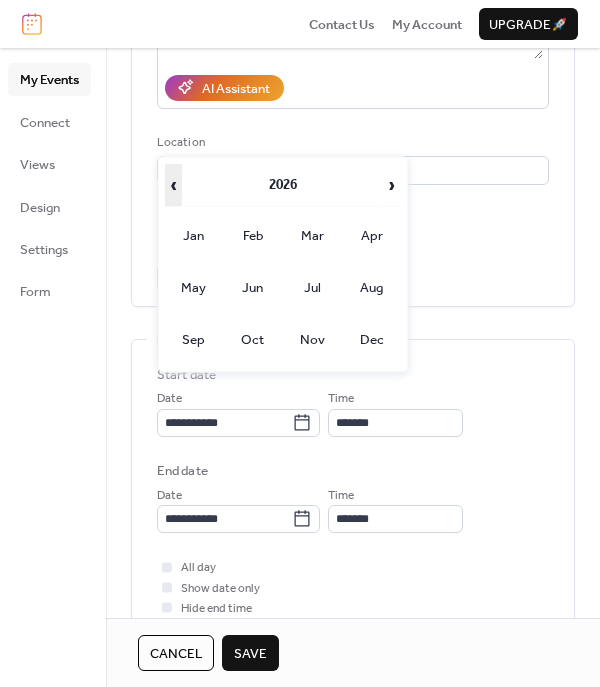 click on "‹" at bounding box center (174, 185) 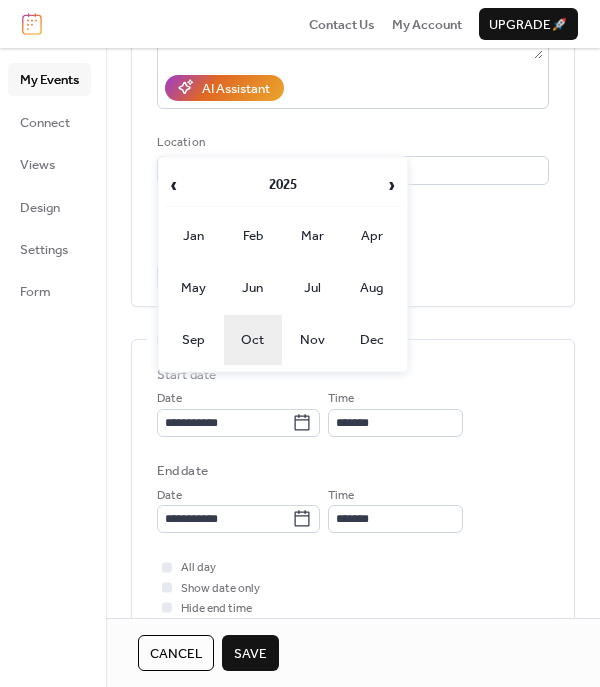 click on "Oct" at bounding box center (253, 340) 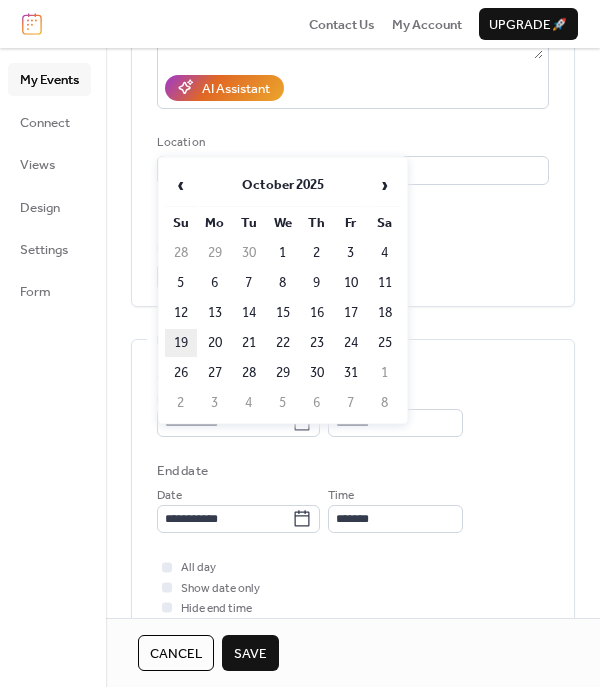 click on "19" at bounding box center (181, 343) 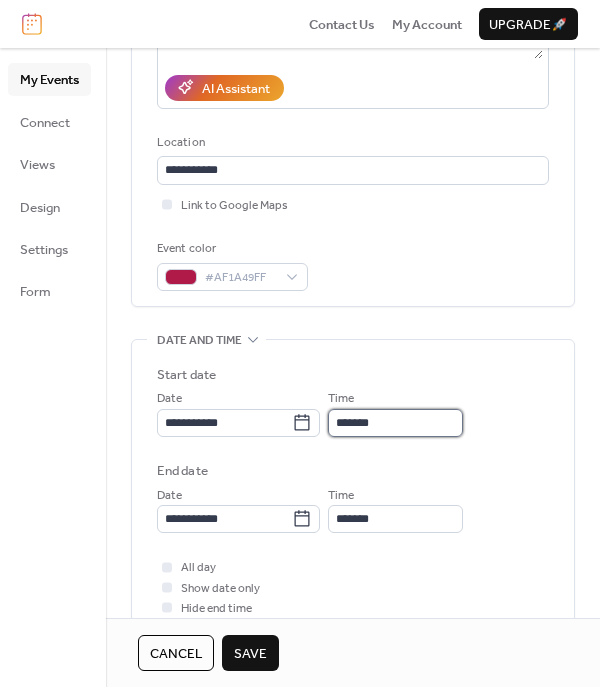 click on "*******" at bounding box center (395, 423) 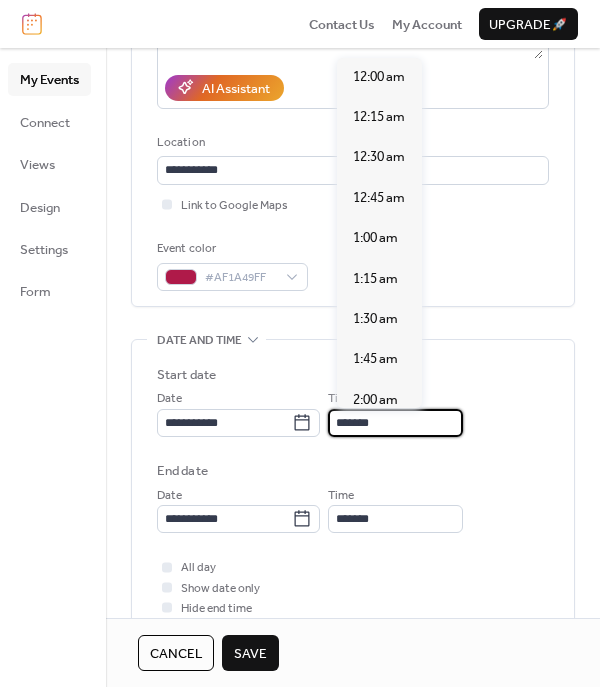 scroll, scrollTop: 2908, scrollLeft: 0, axis: vertical 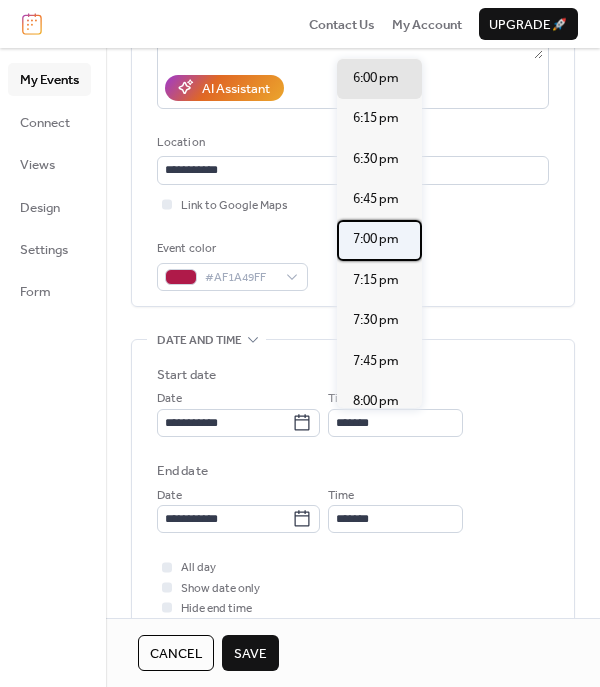 click on "7:00 pm" at bounding box center (376, 239) 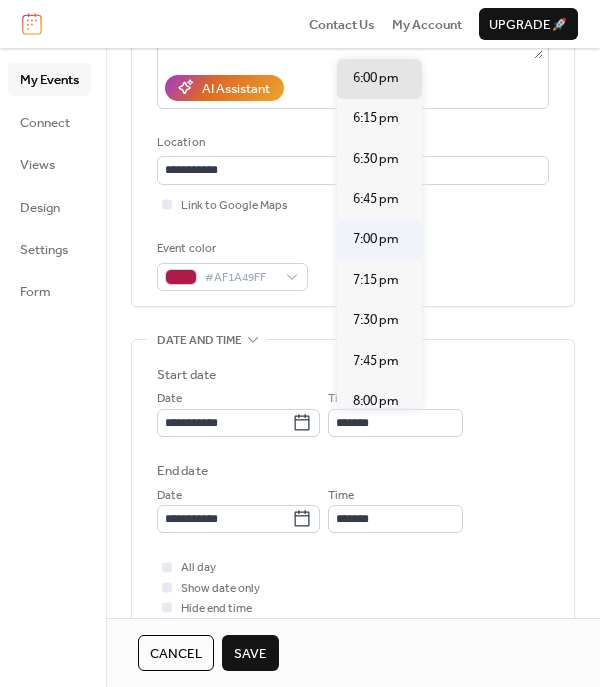 type on "*******" 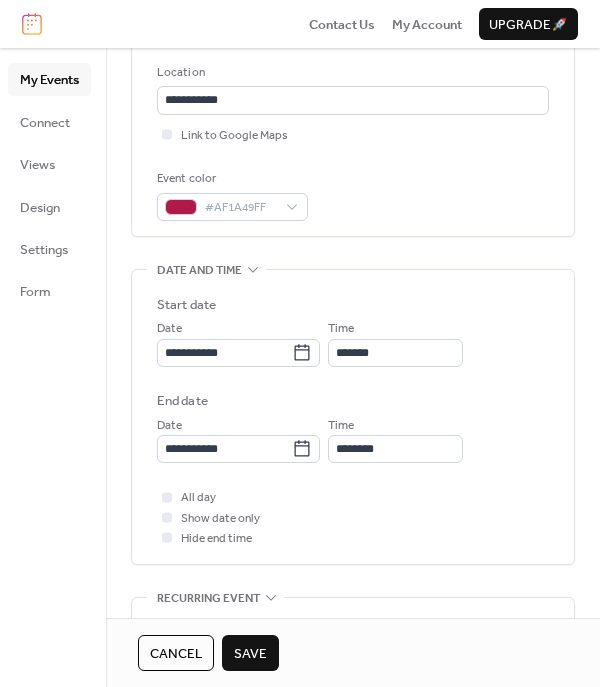 scroll, scrollTop: 408, scrollLeft: 0, axis: vertical 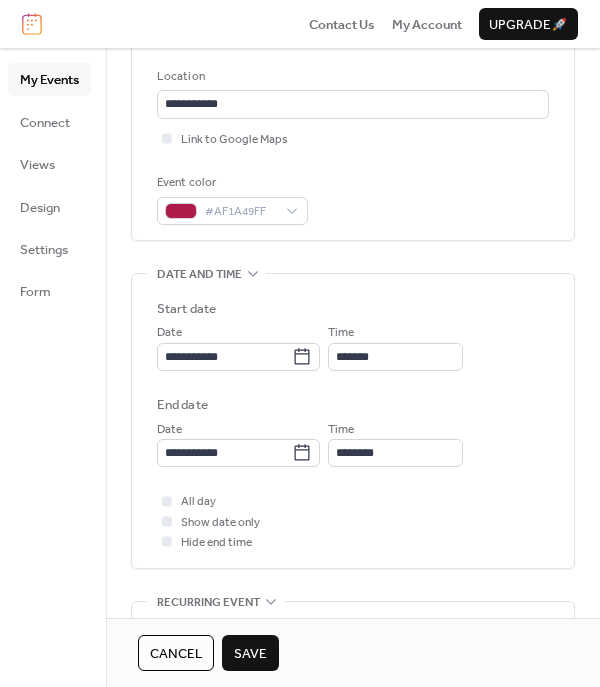 click on "Save" at bounding box center (250, 654) 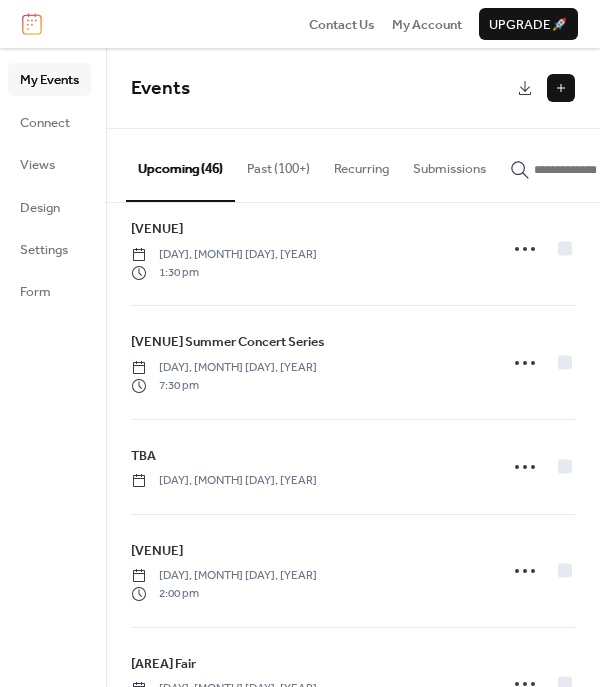 scroll, scrollTop: 1268, scrollLeft: 0, axis: vertical 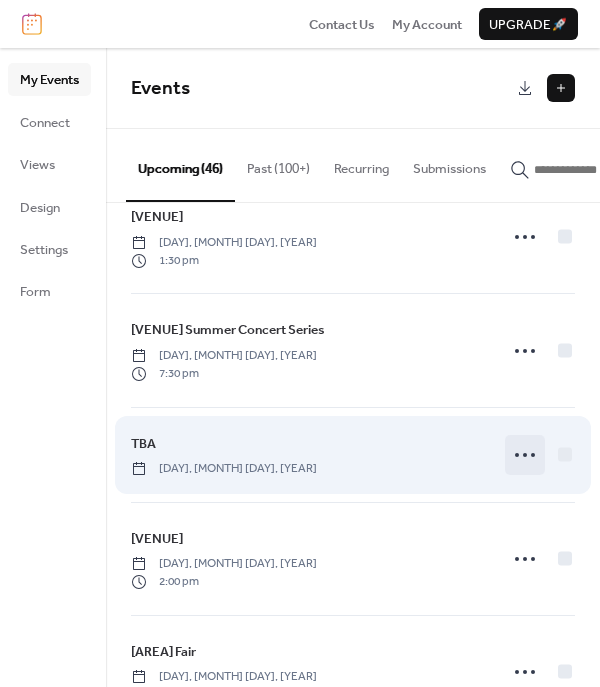 click 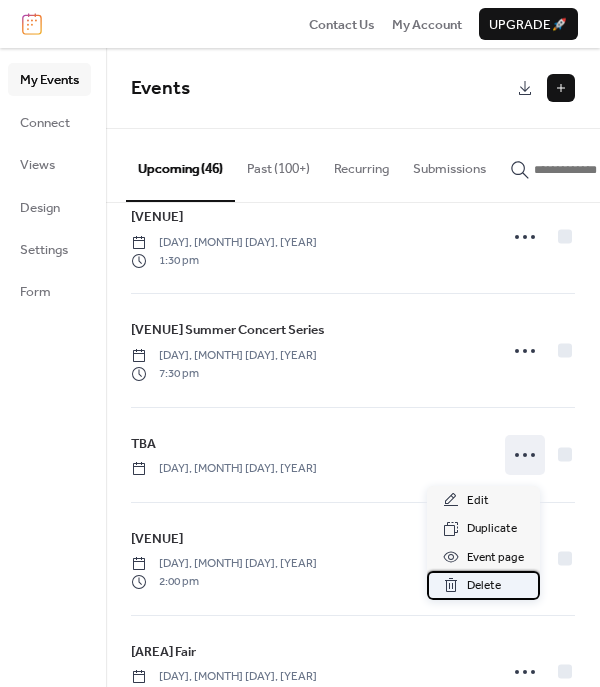 click on "Delete" at bounding box center (484, 586) 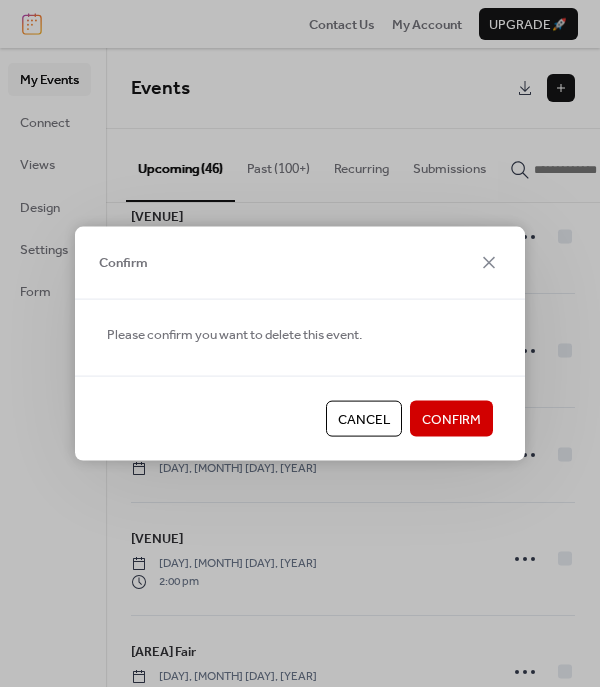 click on "Confirm" at bounding box center [451, 419] 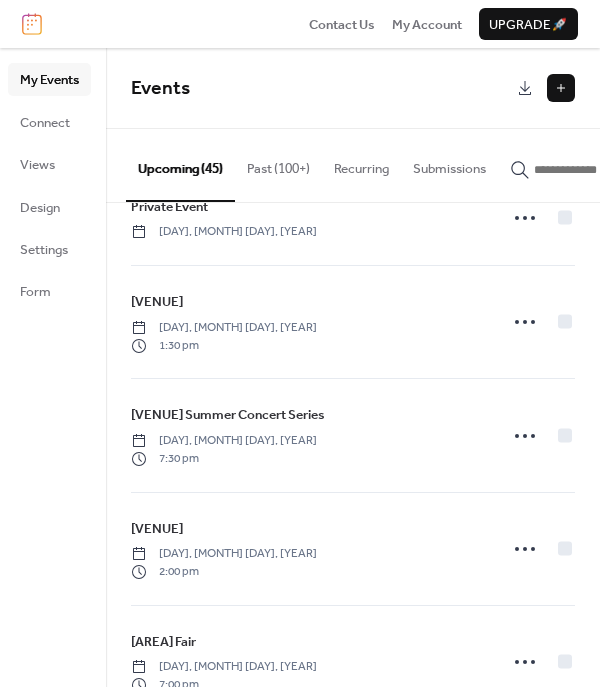 scroll, scrollTop: 0, scrollLeft: 0, axis: both 